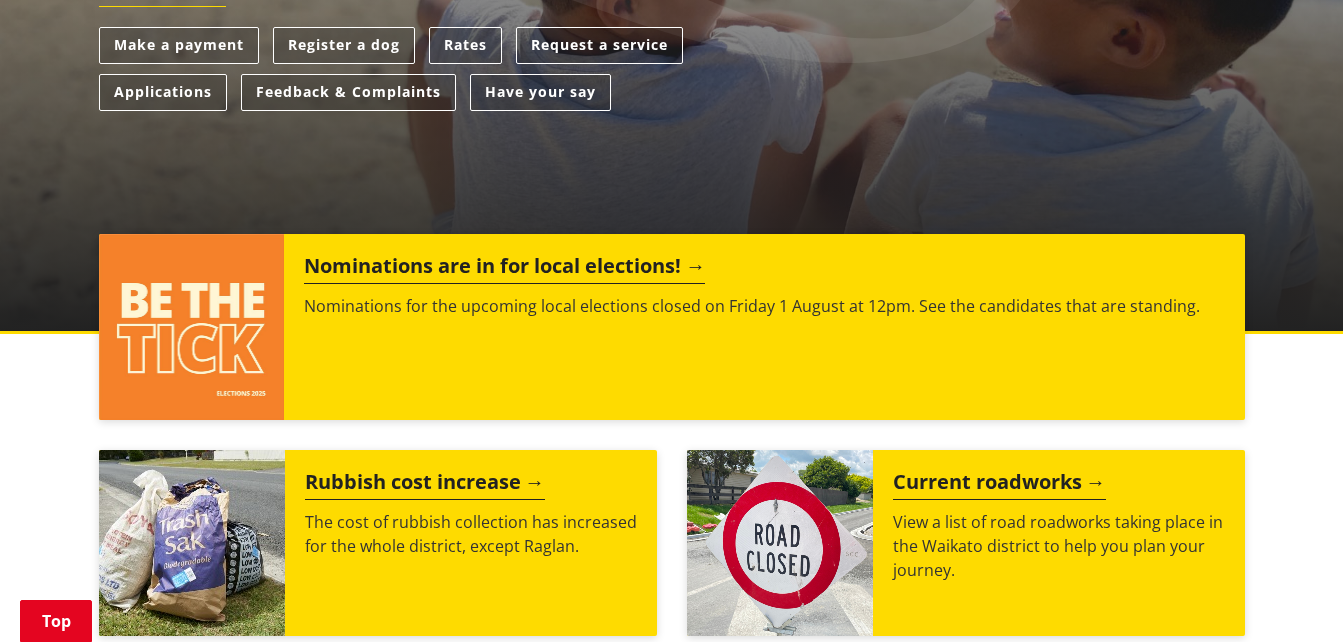 scroll, scrollTop: 0, scrollLeft: 0, axis: both 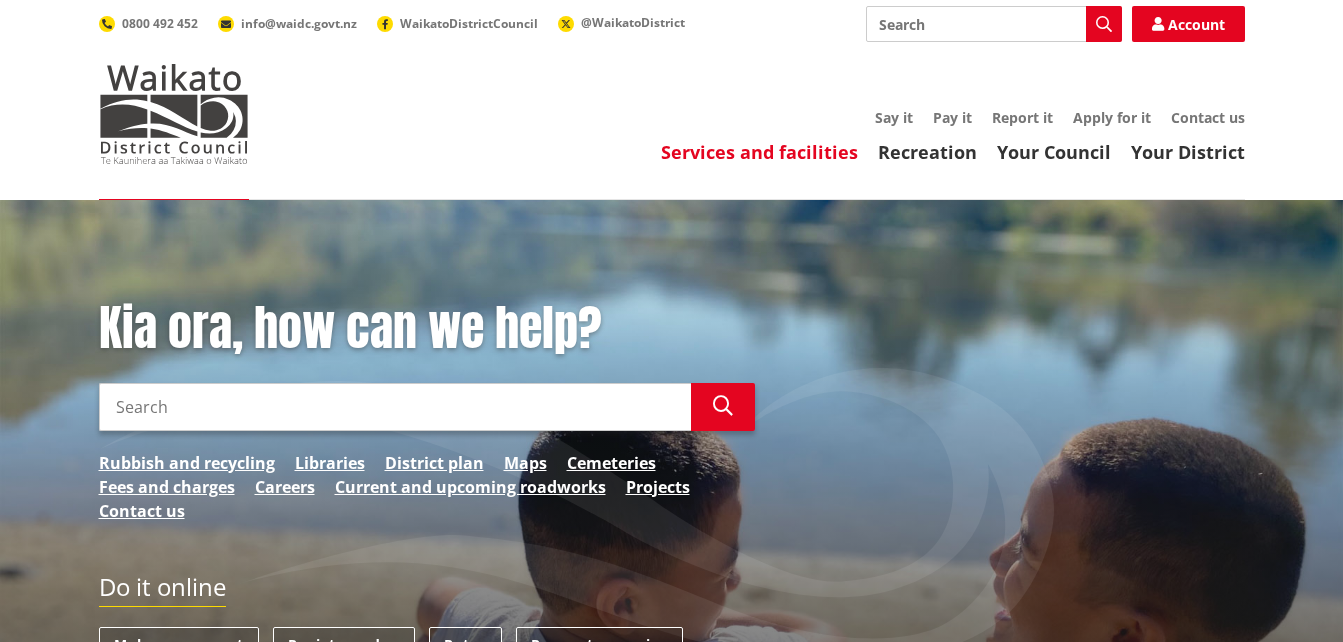 click on "Services and facilities" at bounding box center (759, 152) 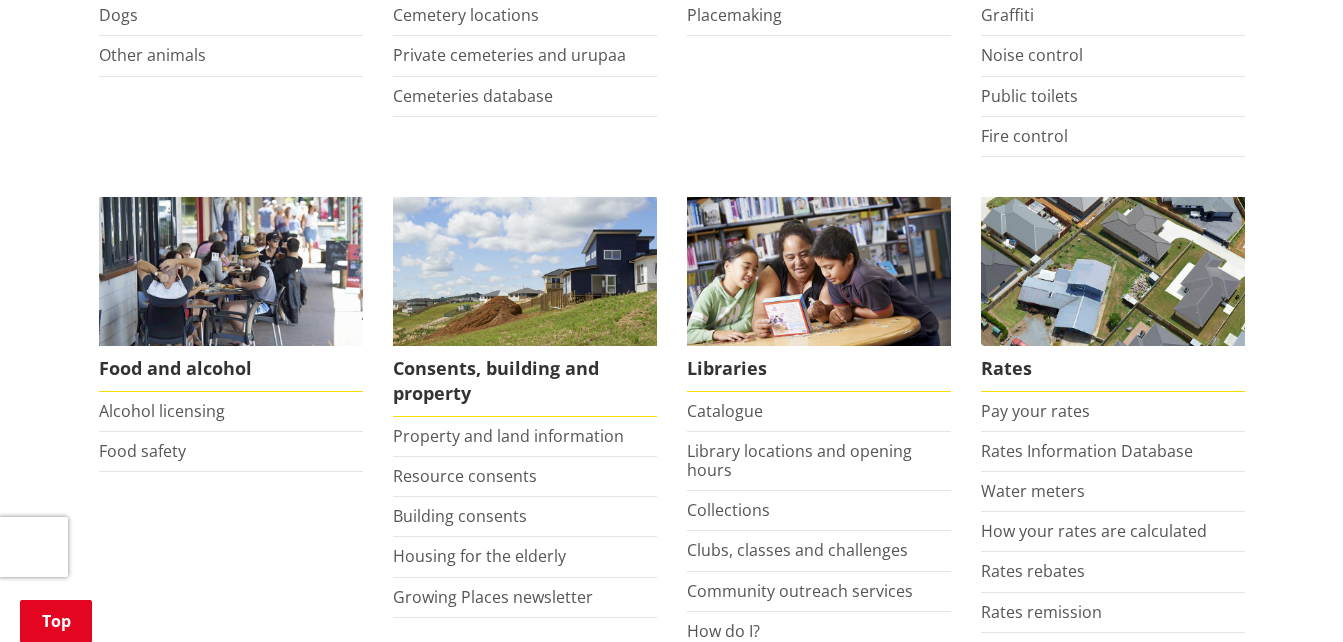 scroll, scrollTop: 700, scrollLeft: 0, axis: vertical 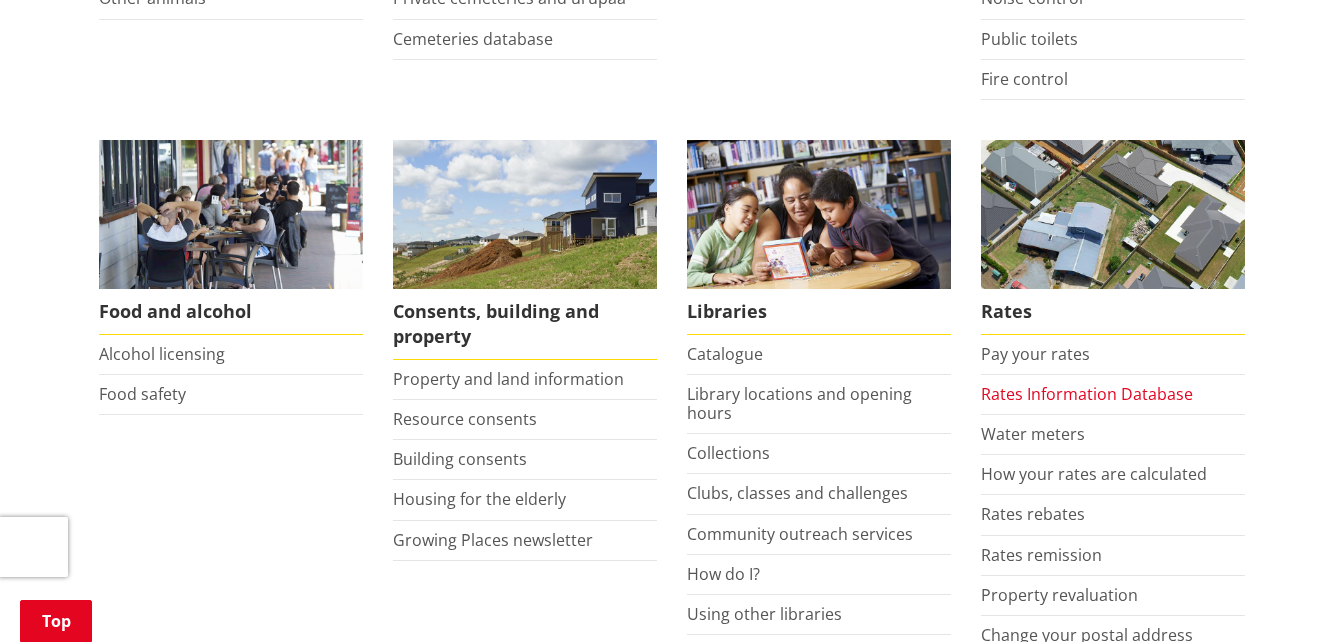 click on "Rates Information Database" at bounding box center [1087, 394] 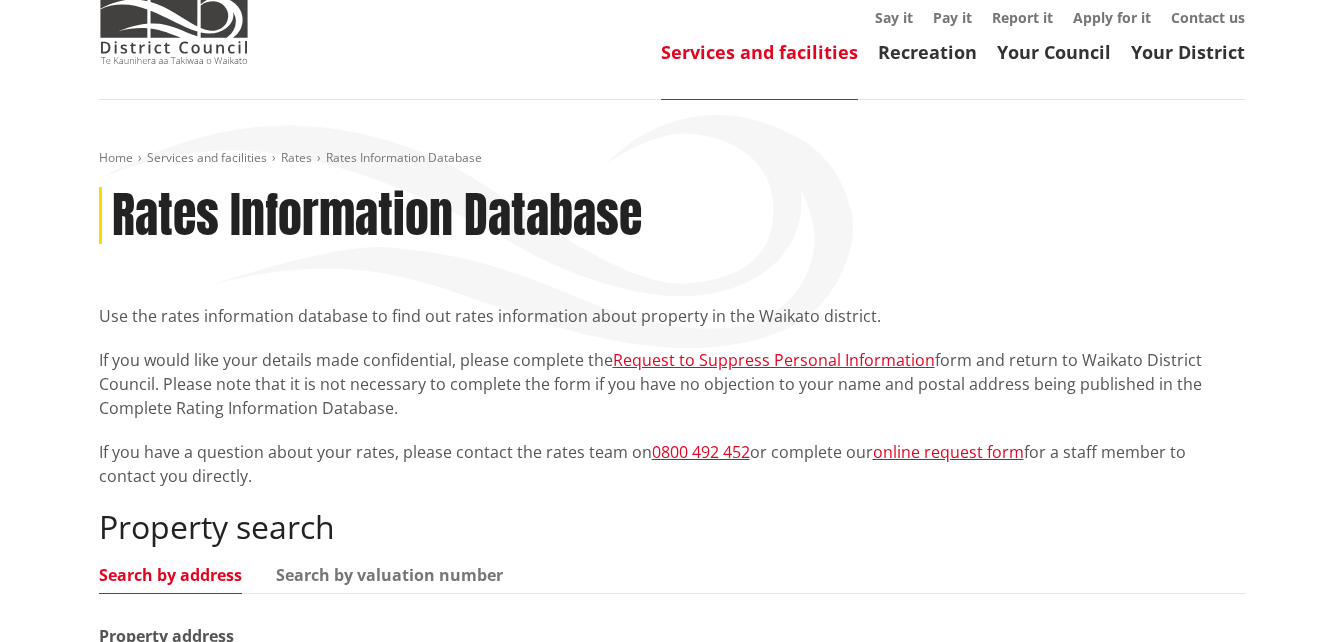 scroll, scrollTop: 500, scrollLeft: 0, axis: vertical 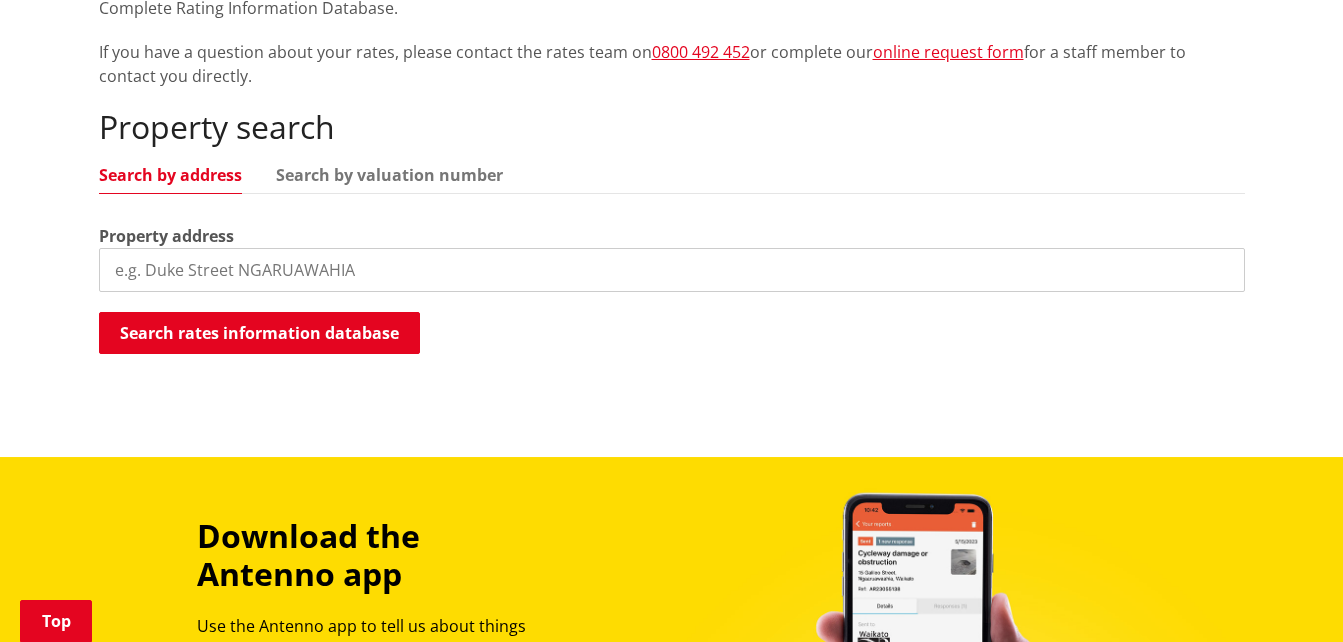 click at bounding box center [672, 270] 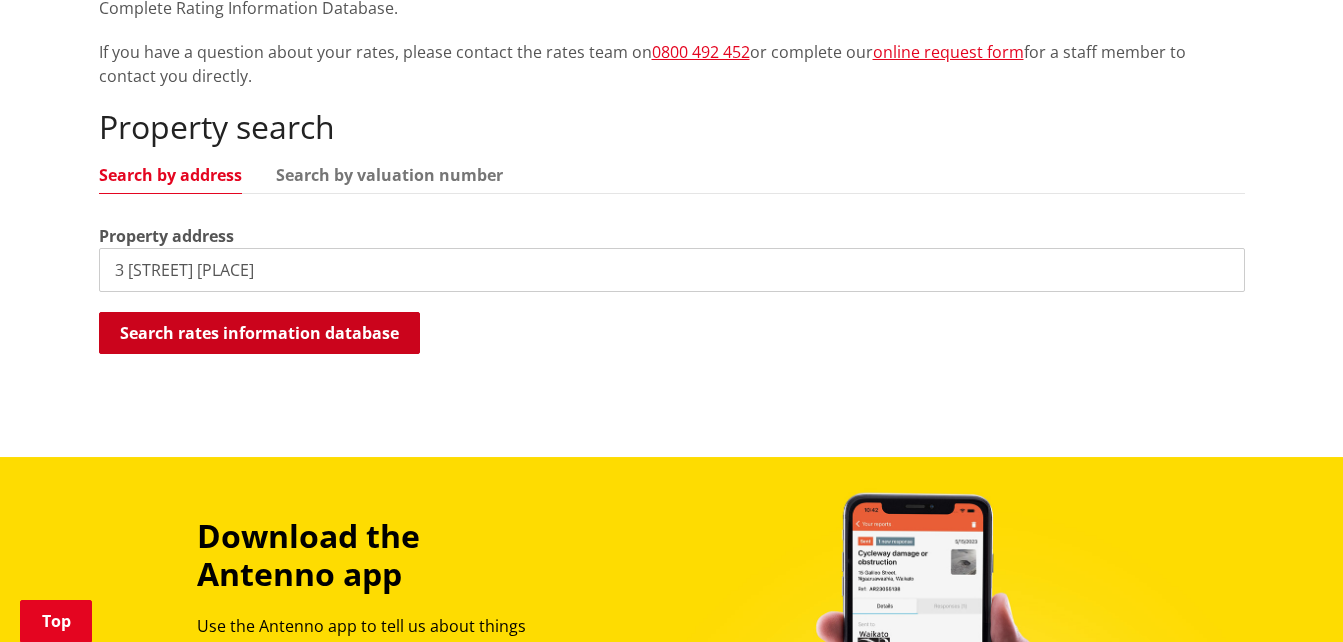 type on "3 dalbeth place" 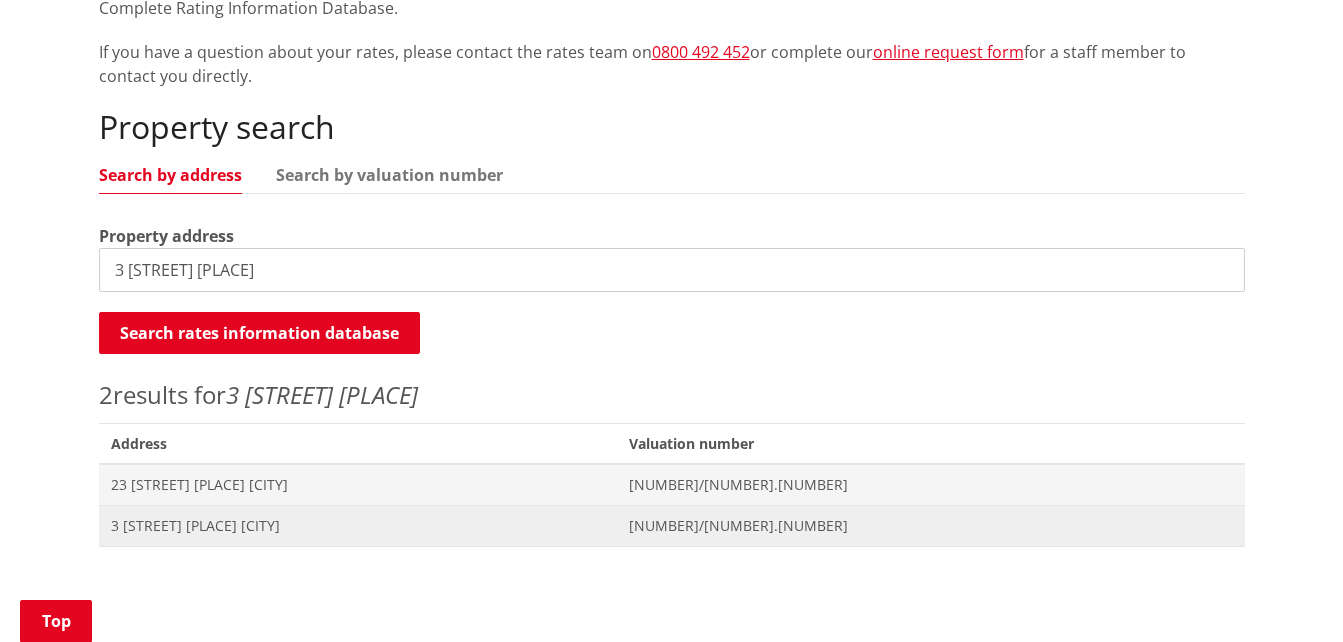click on "3 Dalbeth Place MATANGI" at bounding box center [358, 526] 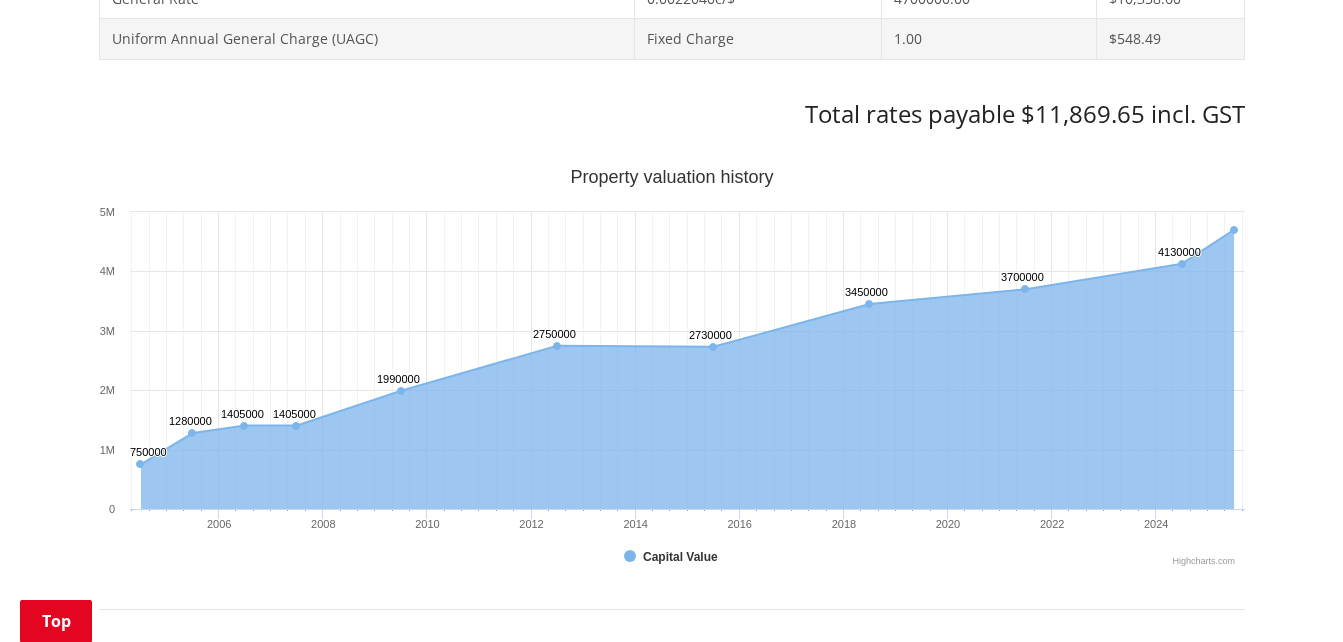 scroll, scrollTop: 1100, scrollLeft: 0, axis: vertical 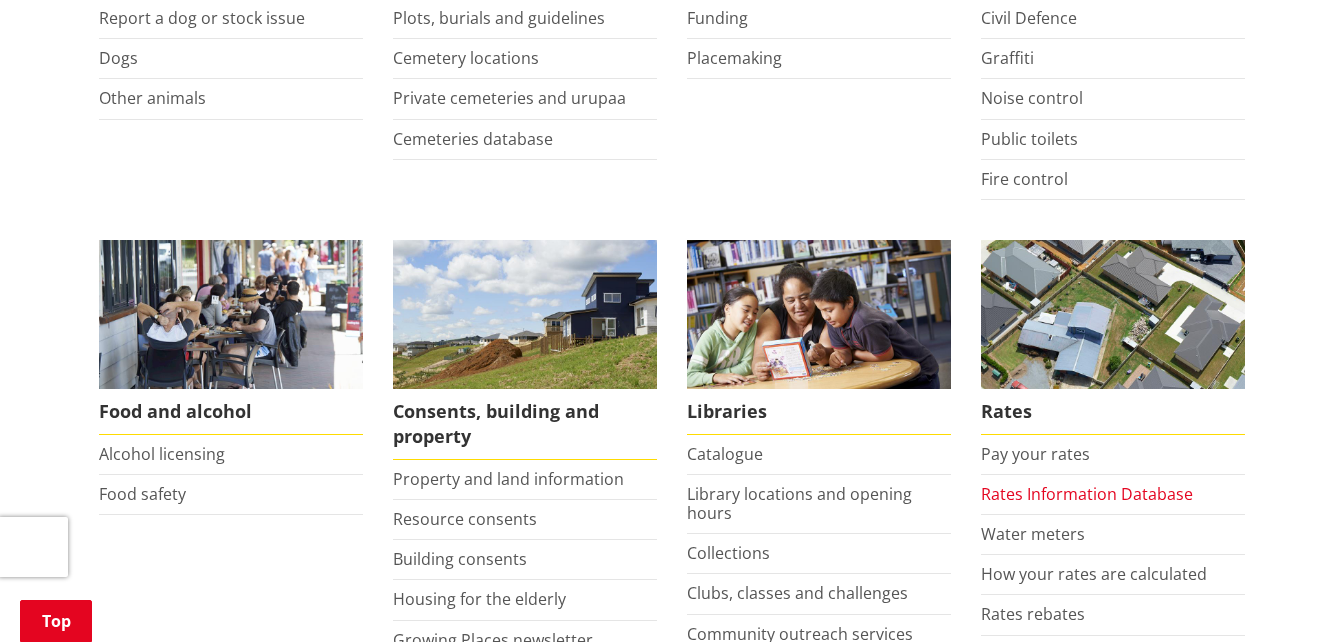 click on "Rates Information Database" at bounding box center [1087, 494] 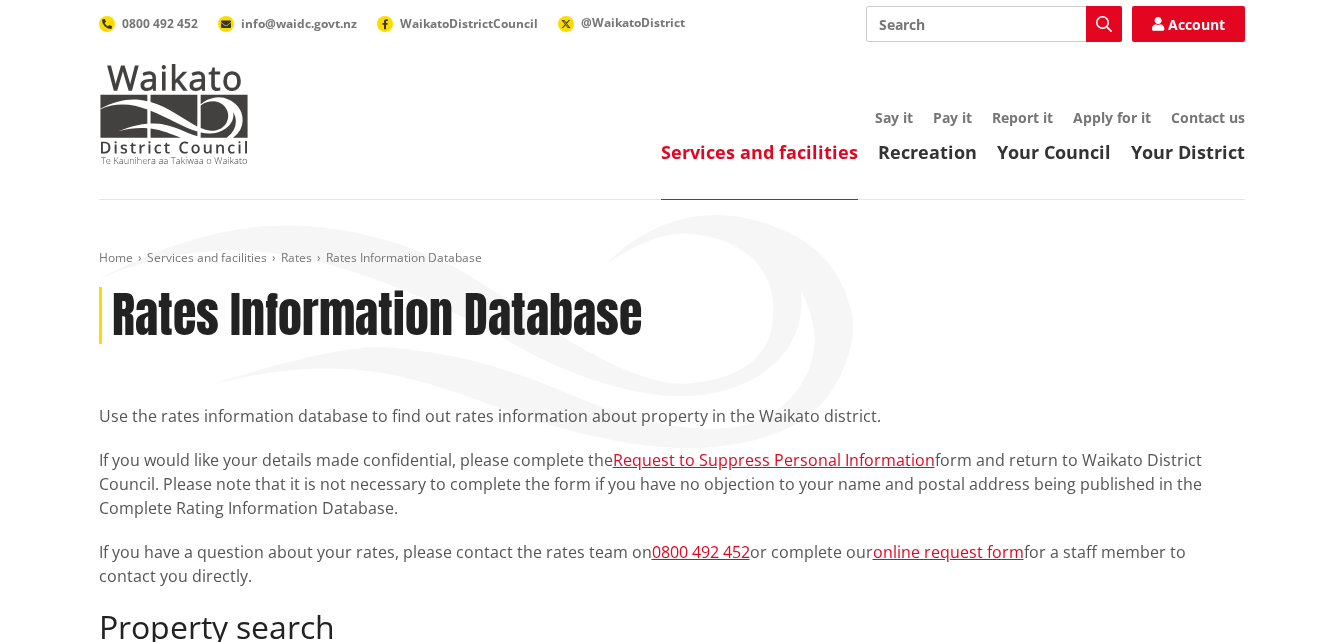 scroll, scrollTop: 600, scrollLeft: 0, axis: vertical 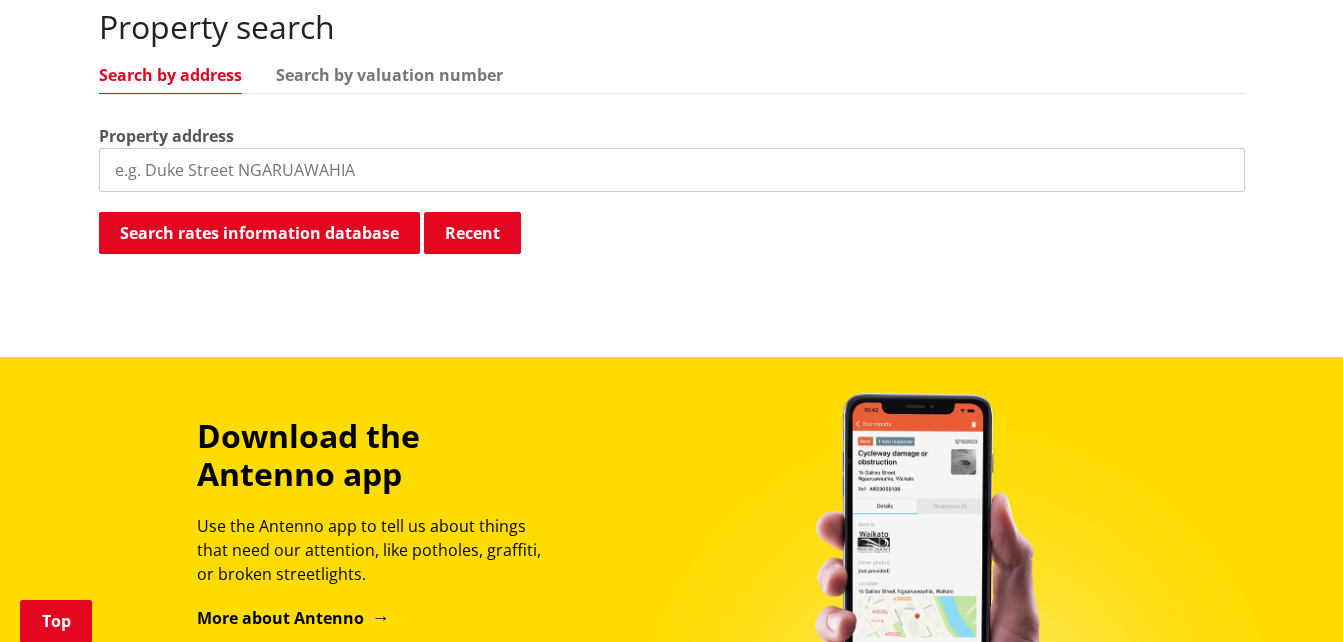 click at bounding box center [672, 170] 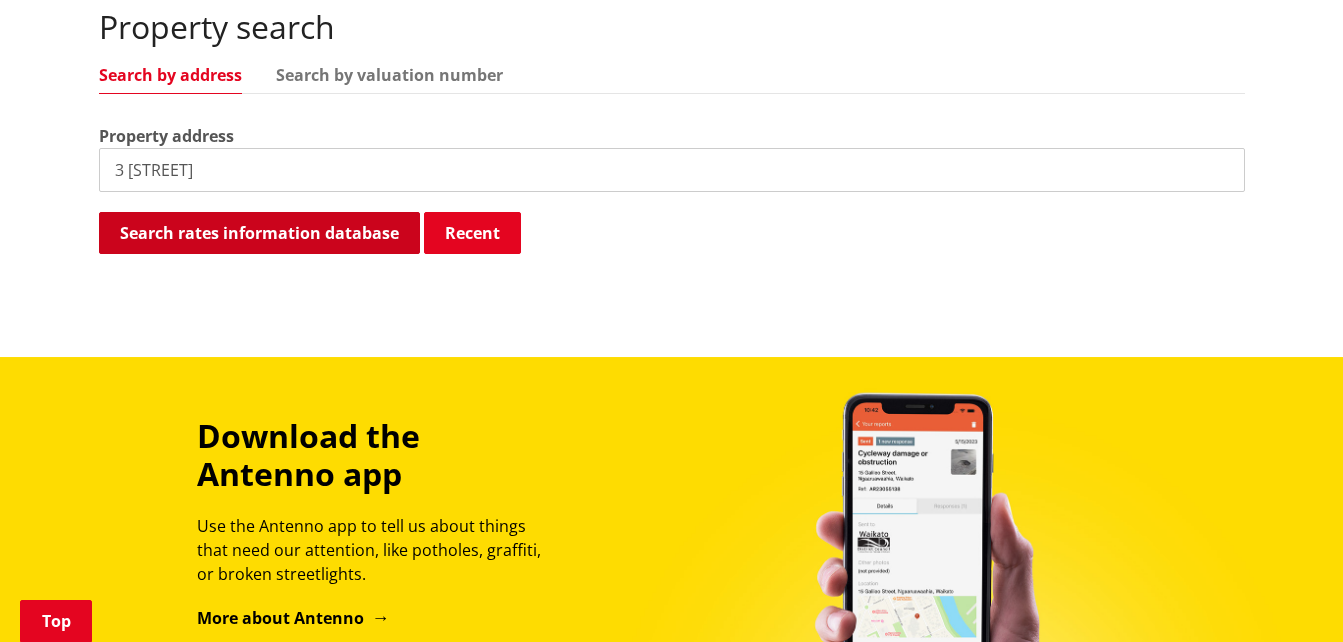type on "3 [STREET]" 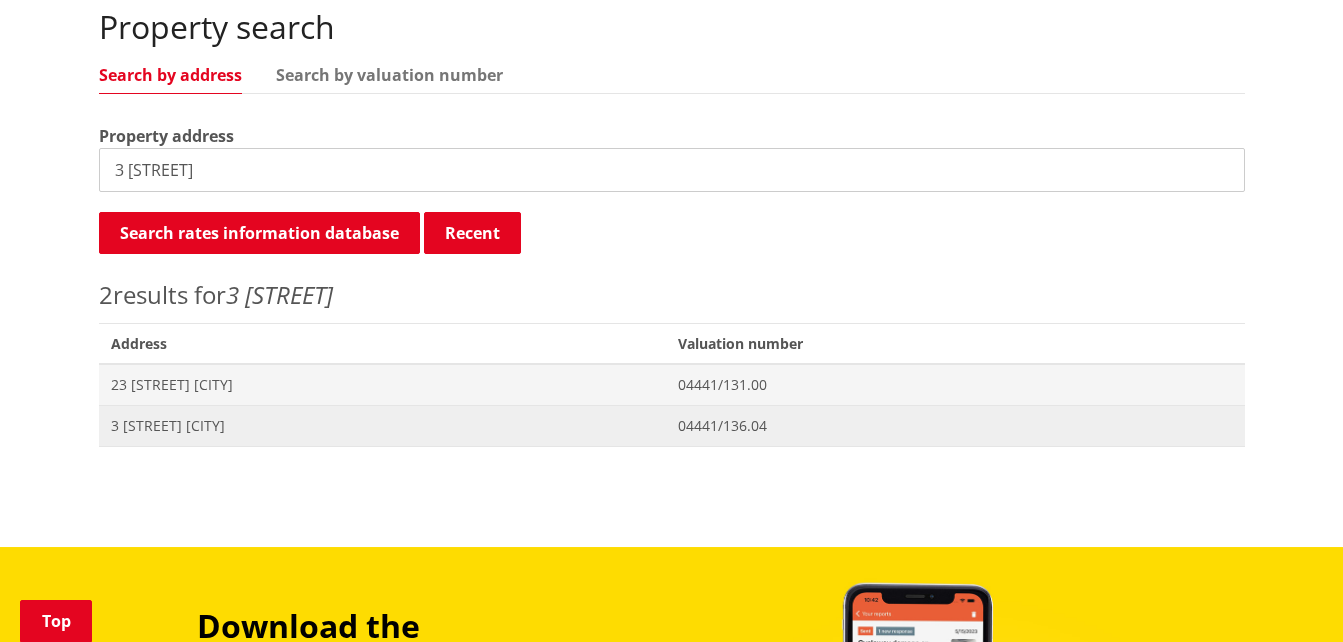 click on "[NUMBER] [STREET] [CITY]" at bounding box center (382, 426) 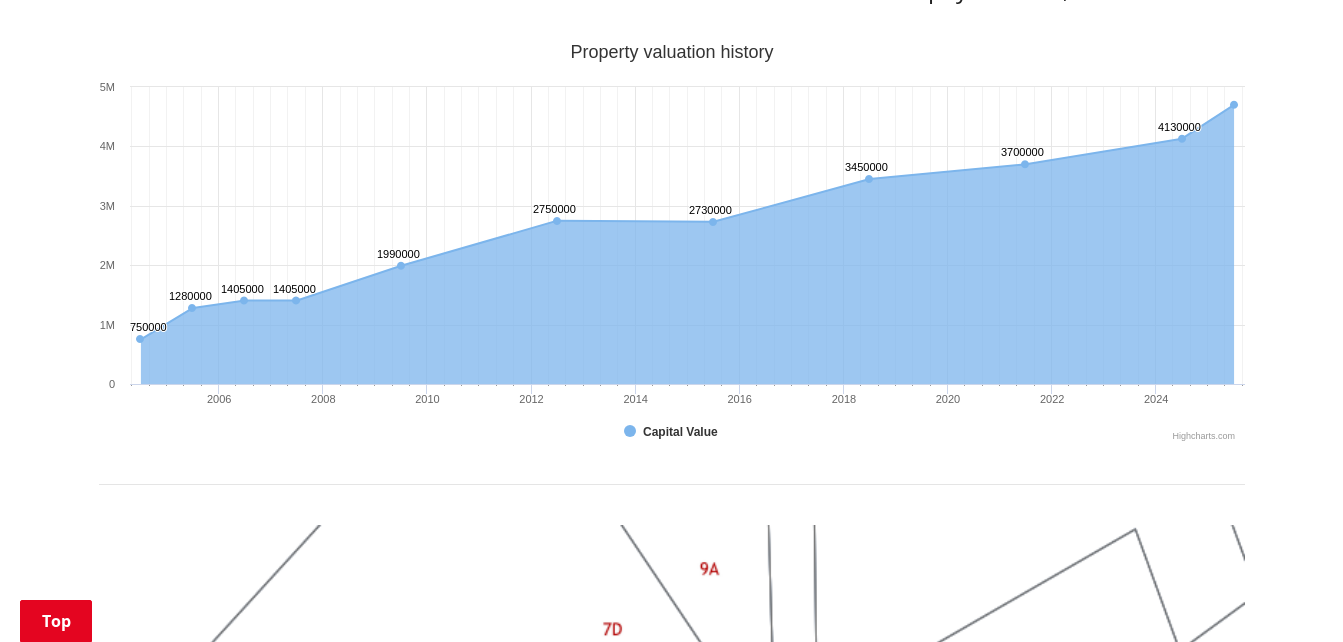 scroll, scrollTop: 1300, scrollLeft: 0, axis: vertical 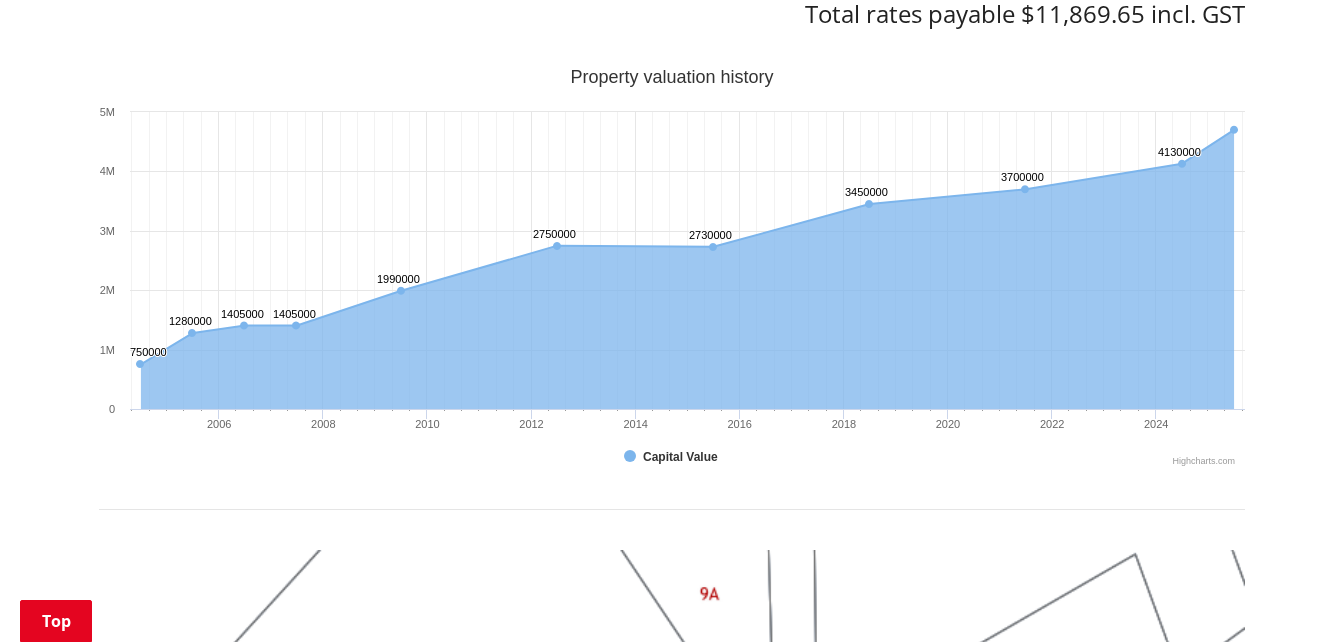 click on "Home
Services and facilities
Rates
Rates Information Database
Rates Information Database
Use the rates information database to find out rates information about property in the [REGION] district. If you would like your details made confidential, please complete the  Request to Suppress Personal Information  form and	return to [ORGANIZATION] District Council. Please note that it is not necessary to complete the form if you have no objection to your name and postal address being published in the Complete Rating Information Database. If you have a question about your rates, please contact the rates team on  [PHONE]  or complete our  online request form  for a staff member to contact you directly.
Search again
Print this page
Make a rates payment
View district plan
Recent
3 Dalbeth Place MATANGI
Property details" at bounding box center [671, 281] 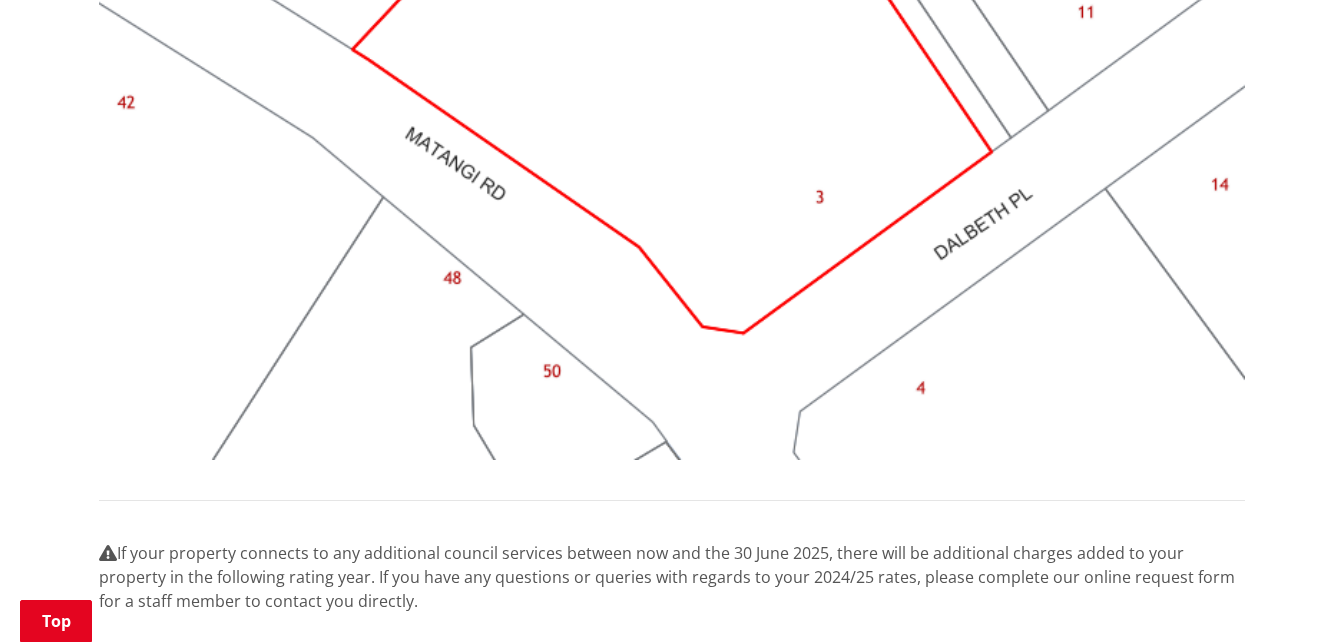 scroll, scrollTop: 1900, scrollLeft: 0, axis: vertical 